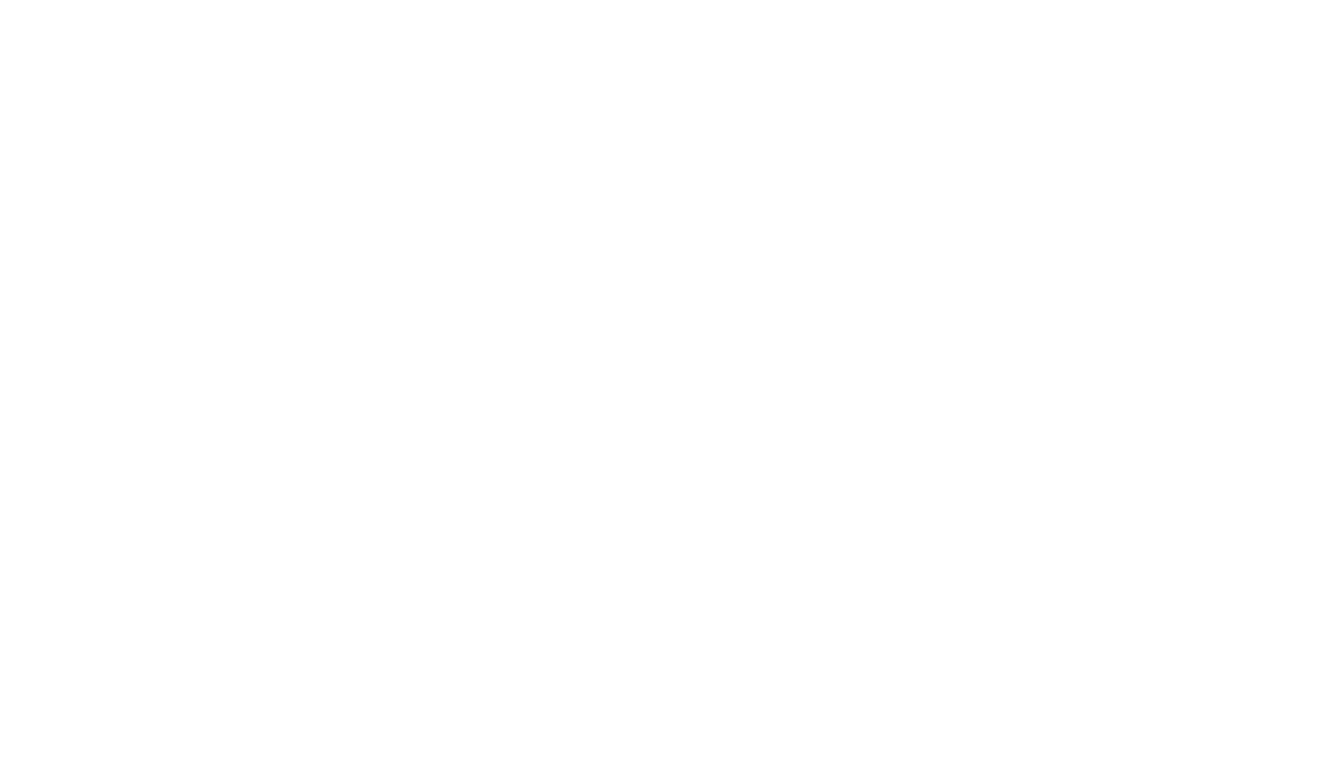 scroll, scrollTop: 0, scrollLeft: 0, axis: both 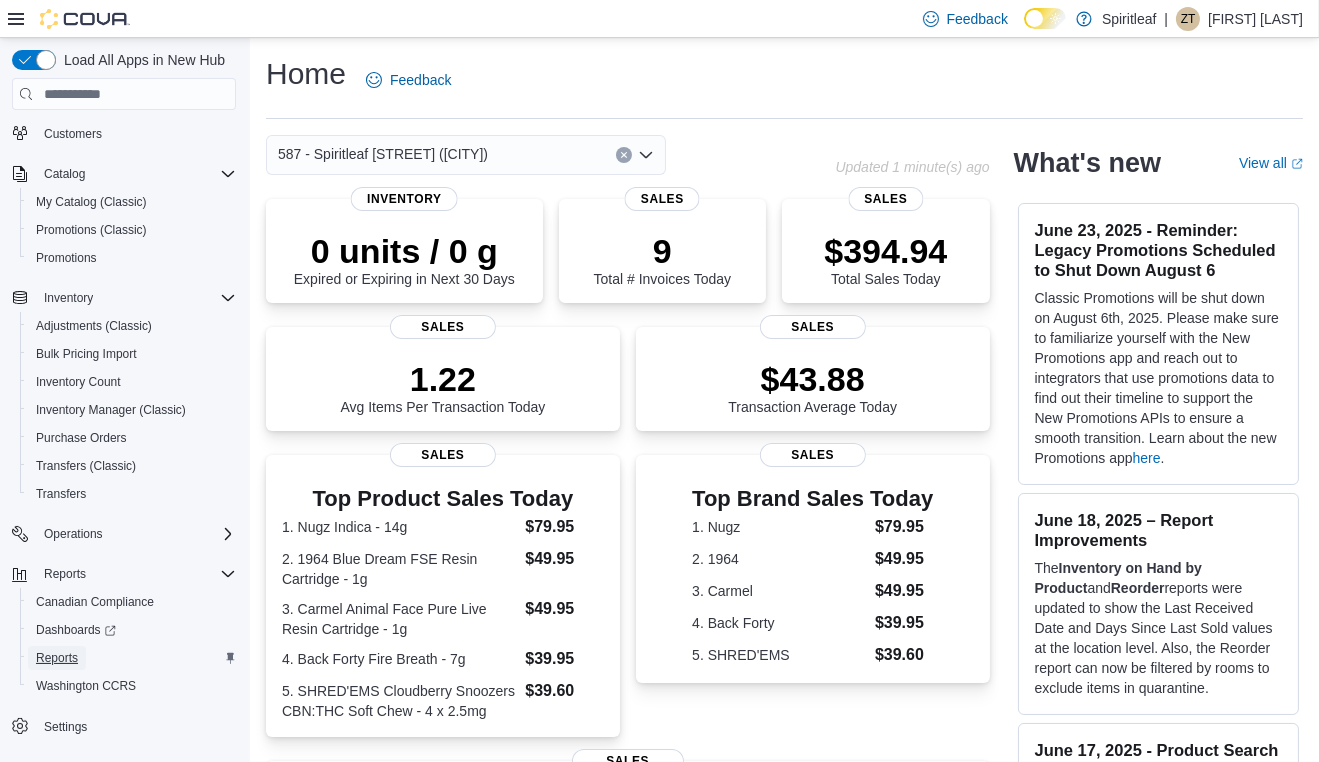 click on "Reports" at bounding box center [57, 658] 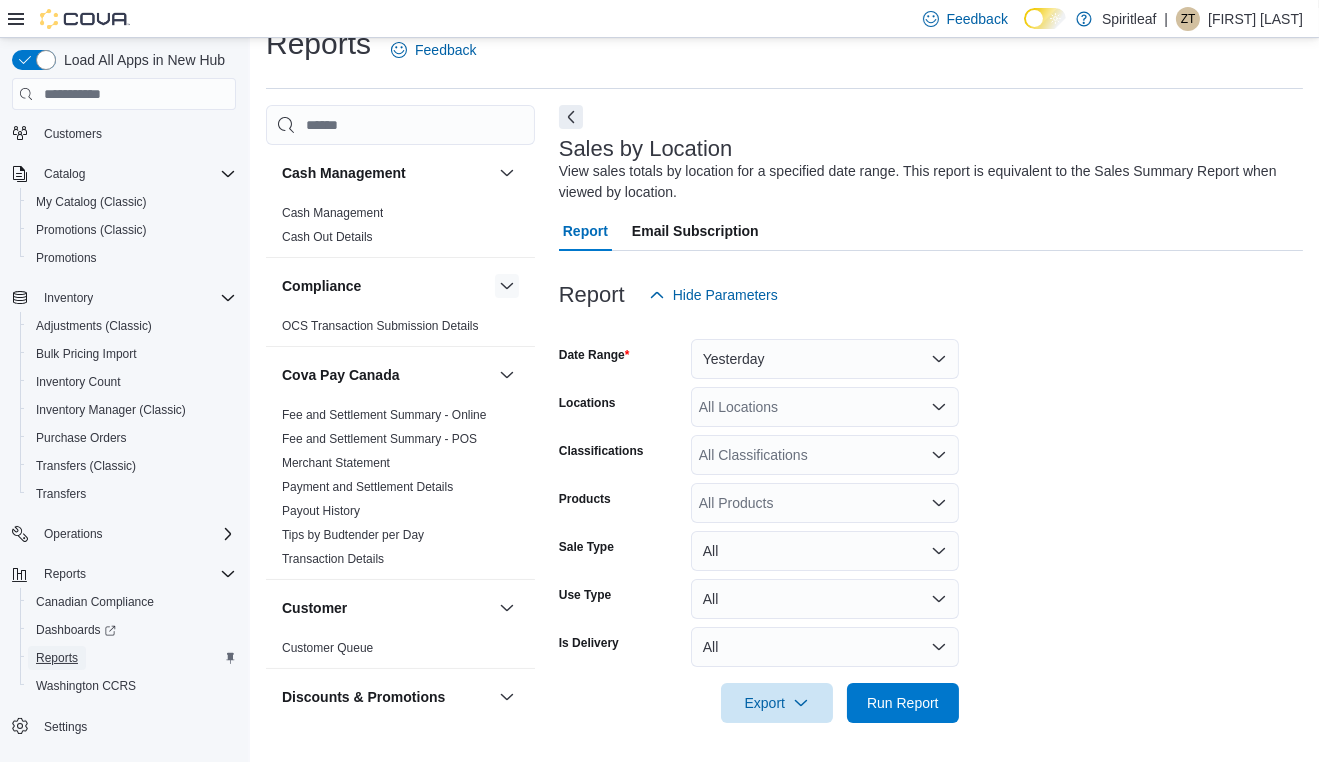 scroll, scrollTop: 31, scrollLeft: 0, axis: vertical 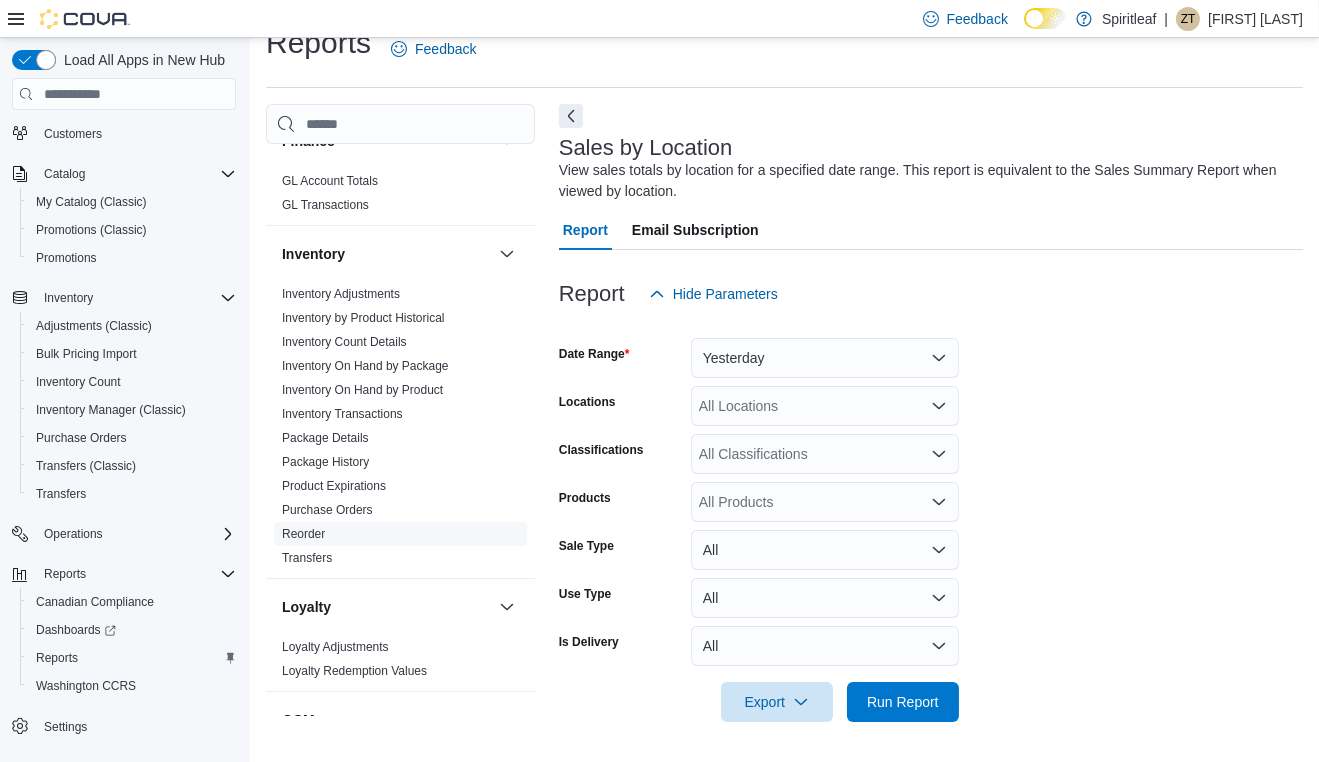click on "Reorder" at bounding box center (303, 534) 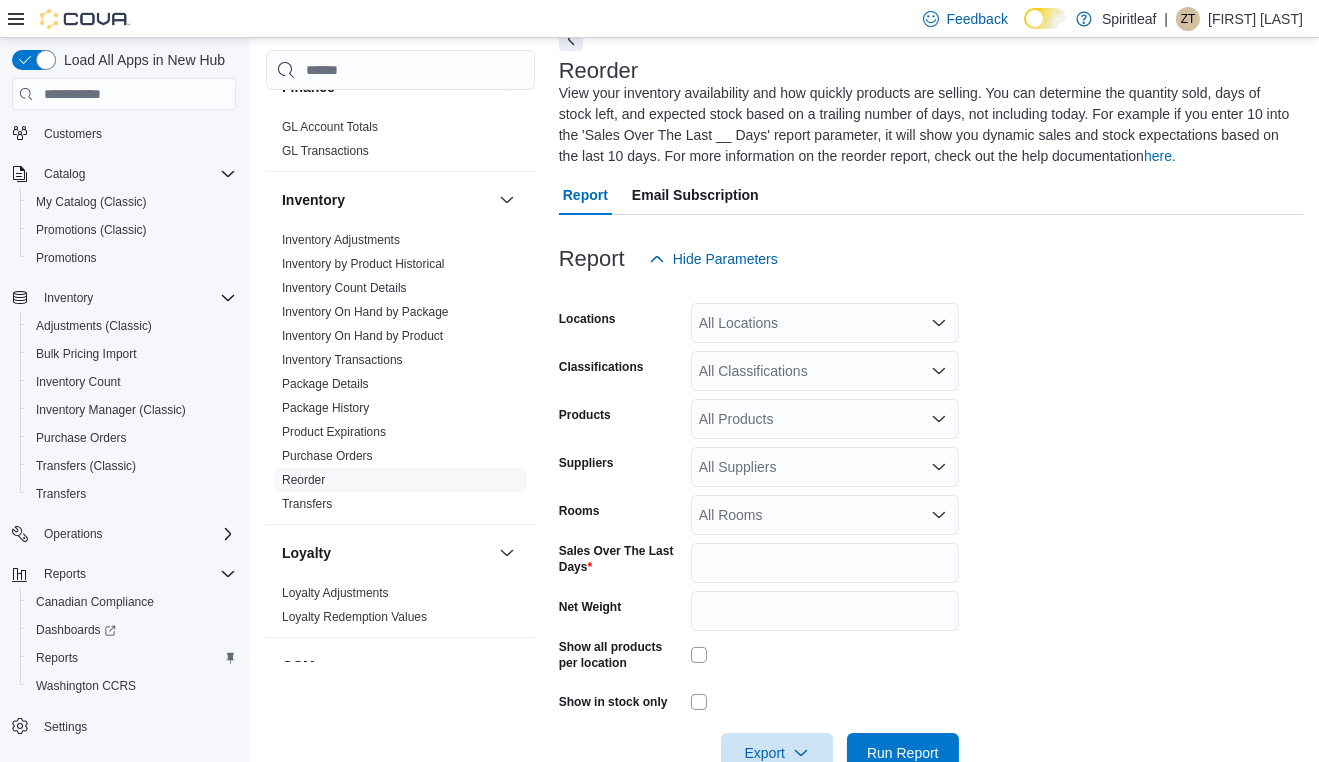 scroll, scrollTop: 108, scrollLeft: 0, axis: vertical 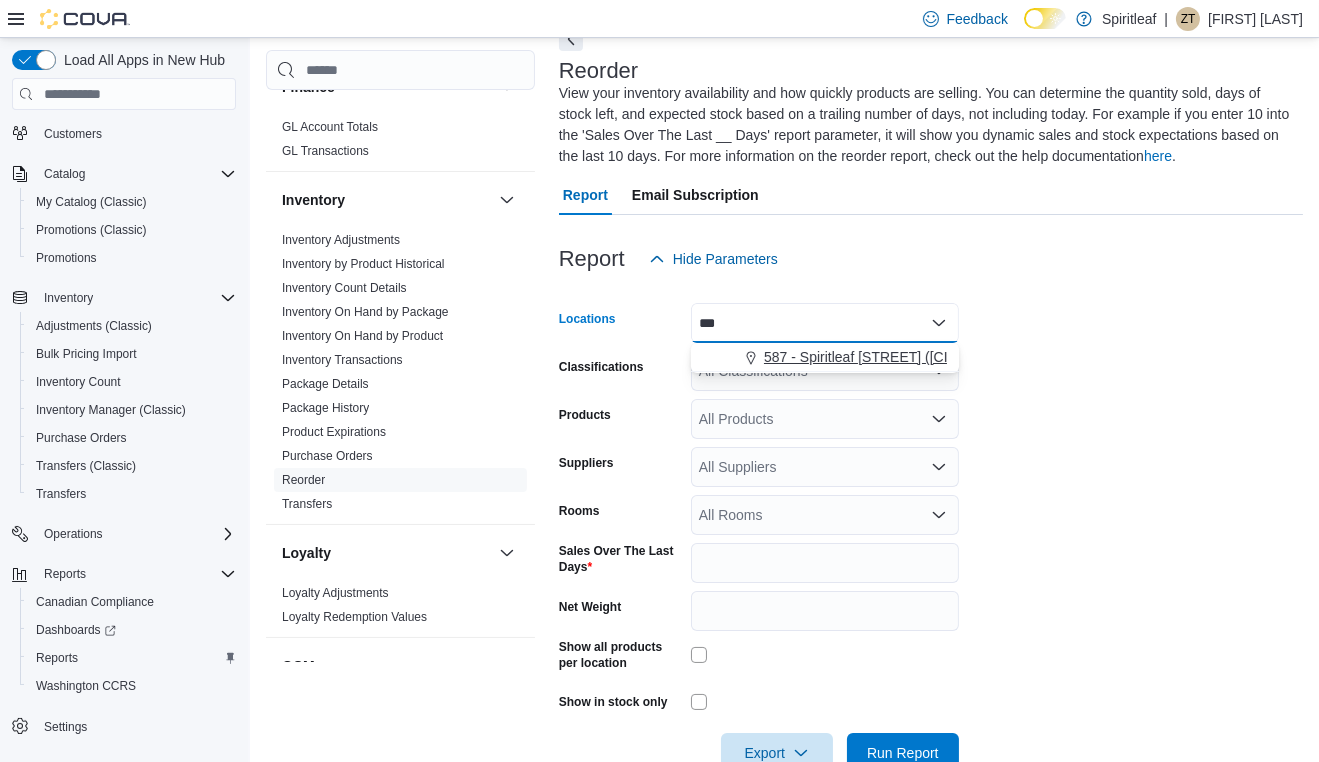 type on "***" 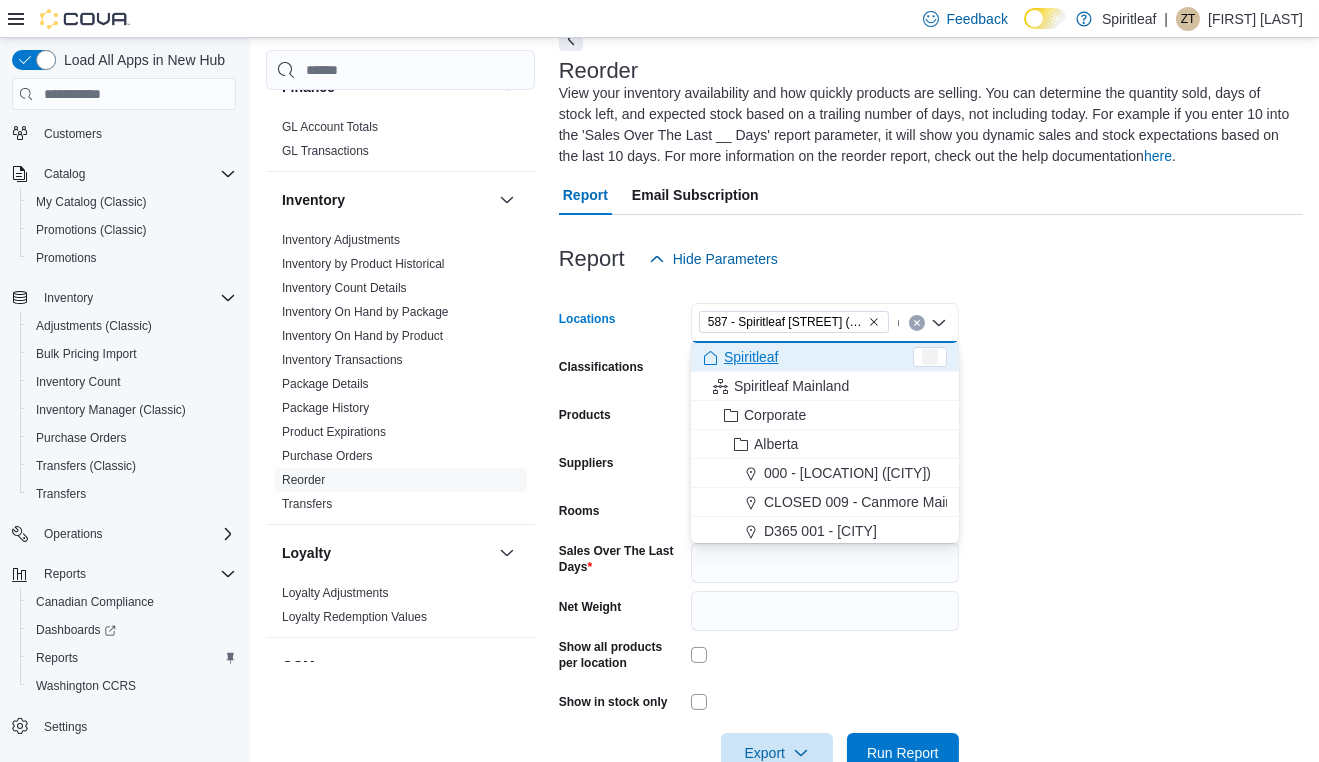 type 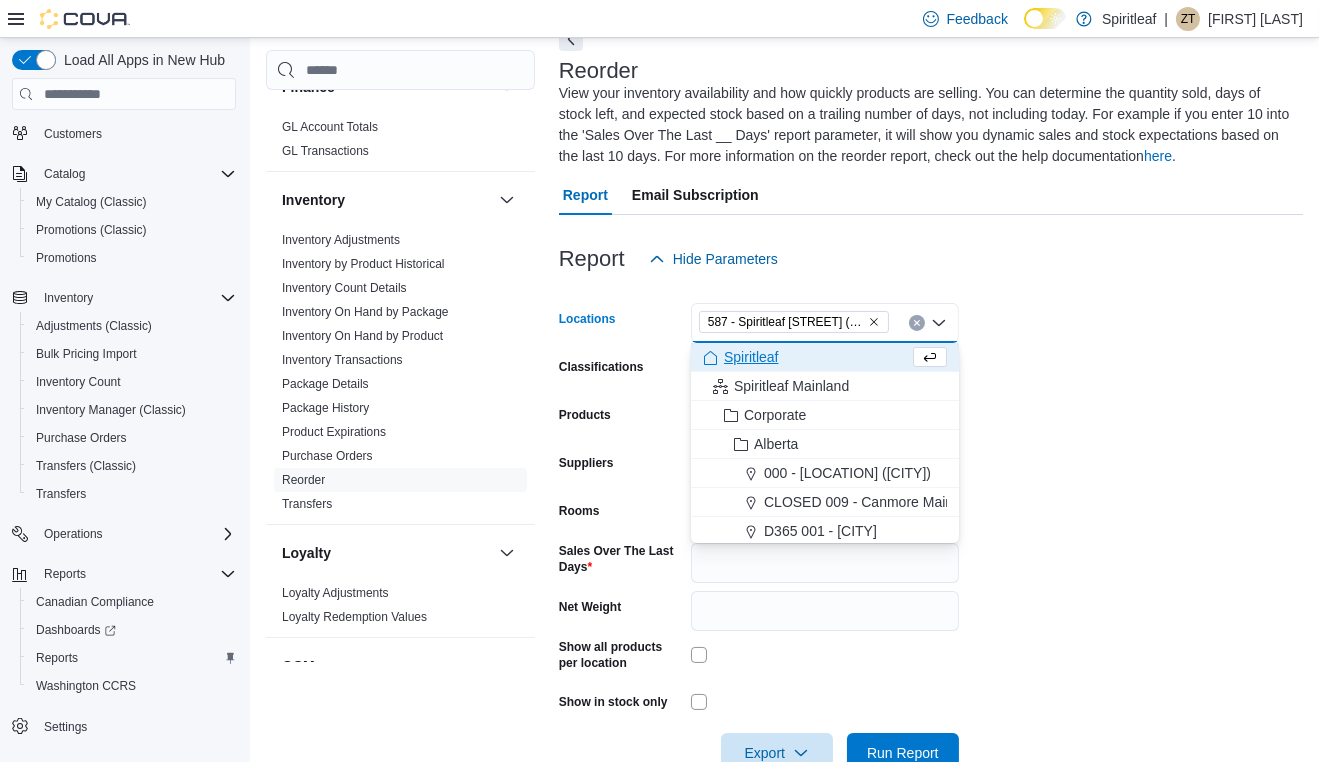 click on "Report Email Subscription" at bounding box center [931, 195] 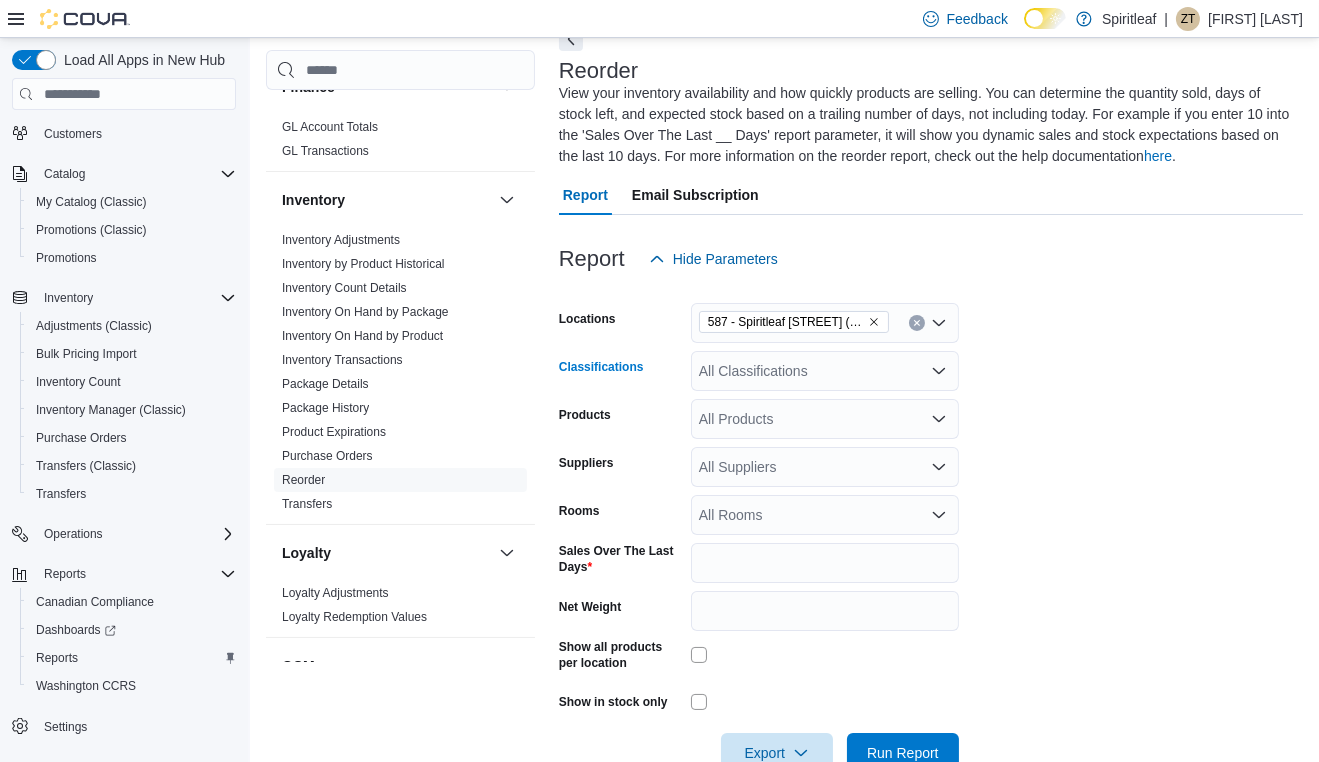 click on "All Classifications" at bounding box center (825, 371) 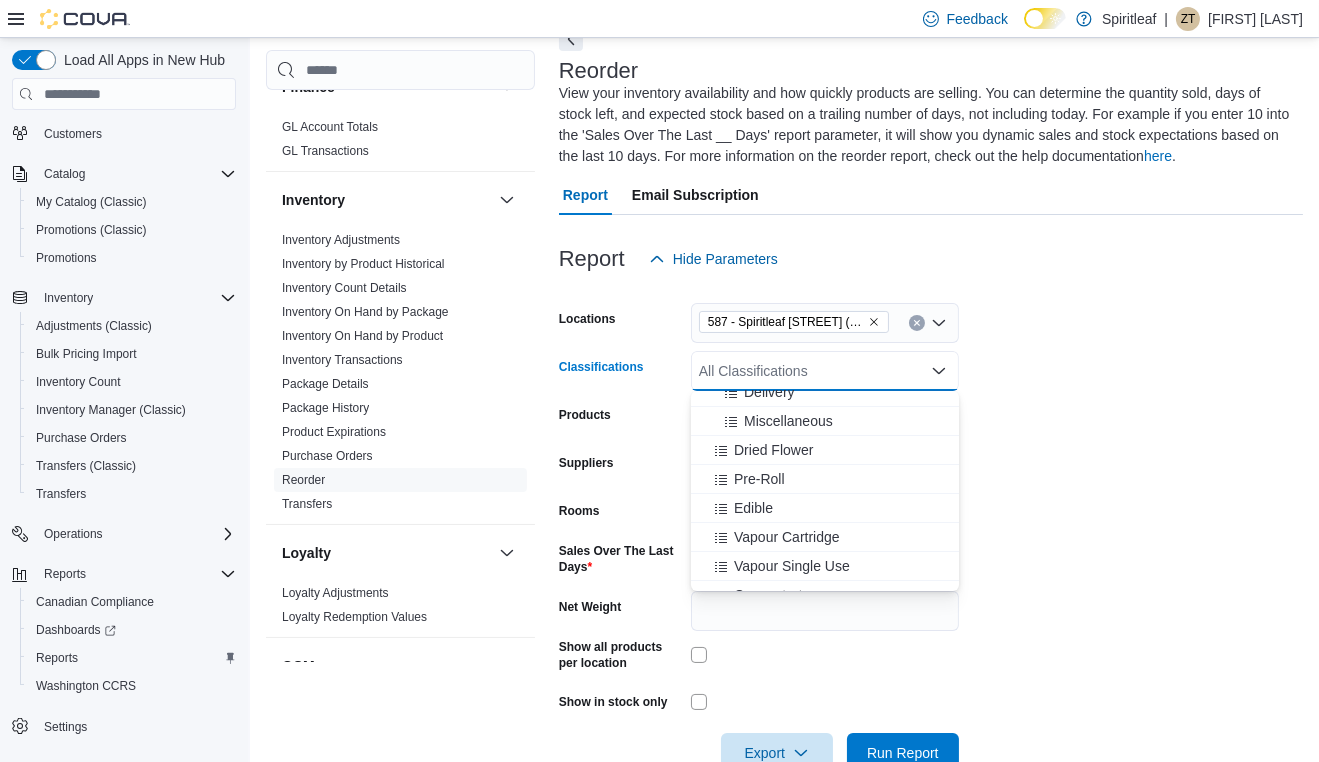 scroll, scrollTop: 300, scrollLeft: 0, axis: vertical 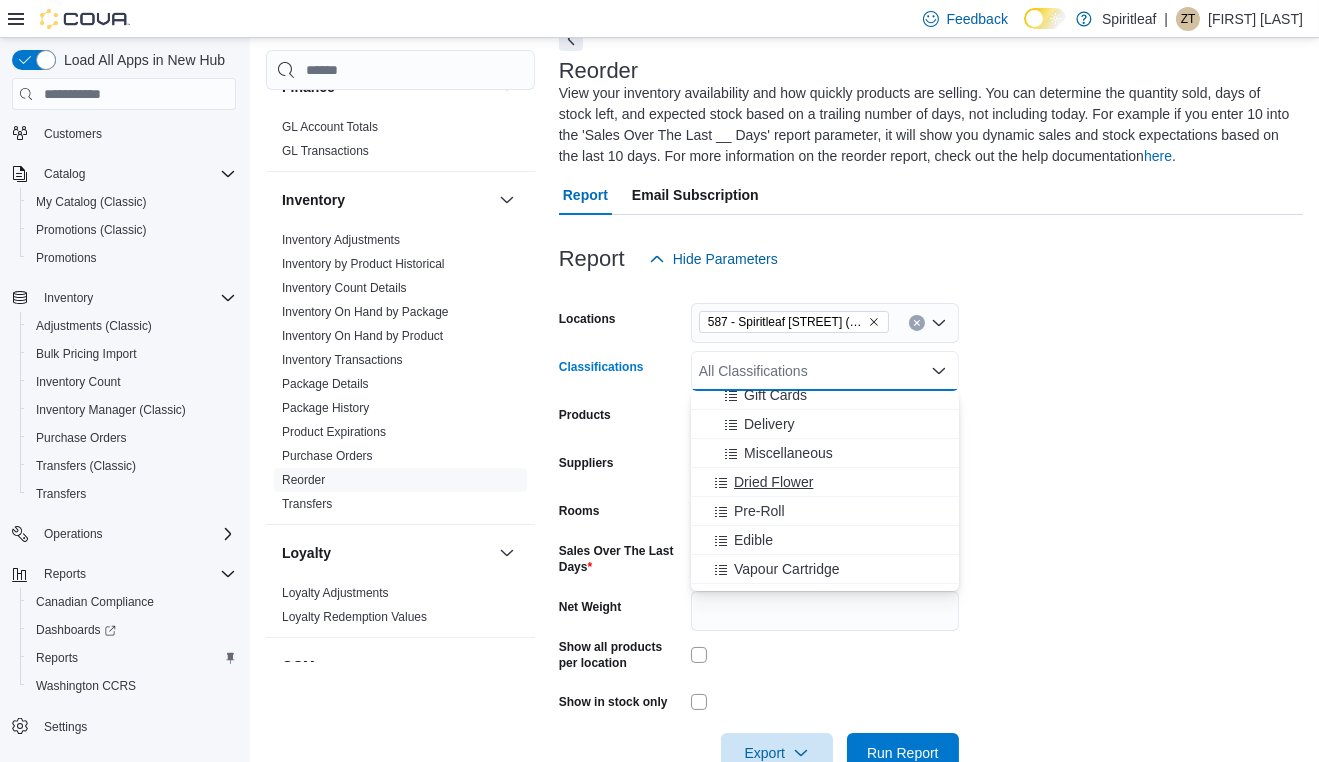 click on "Dried Flower" at bounding box center (773, 482) 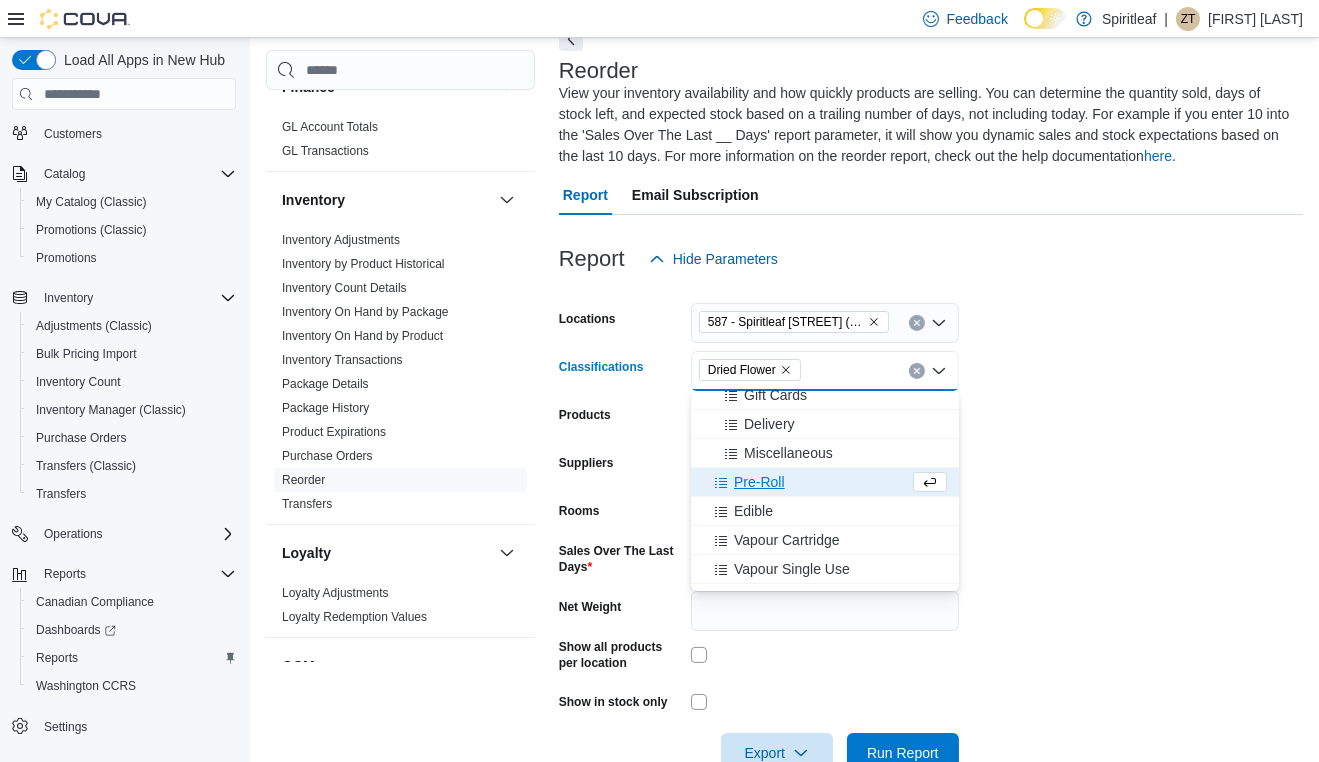 click on "Pre-Roll" at bounding box center [759, 482] 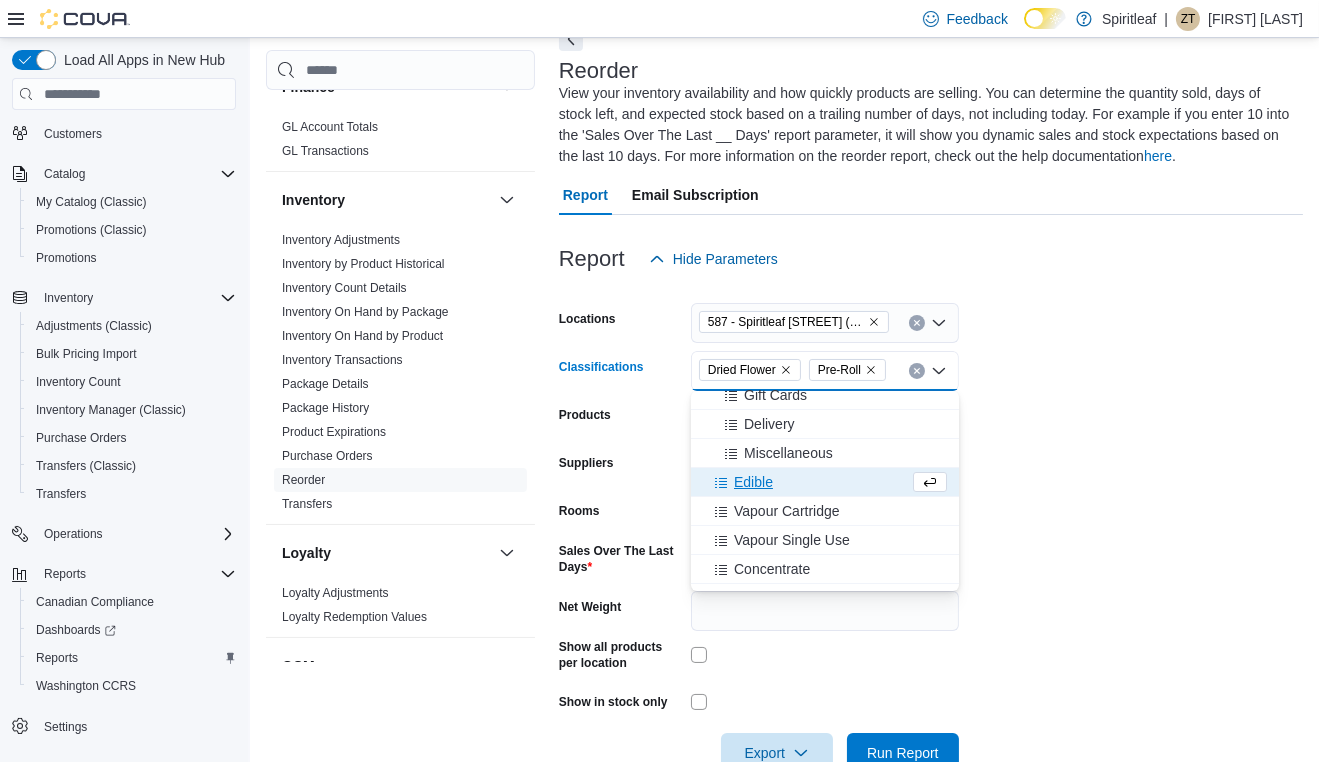 click on "Edible" at bounding box center (753, 482) 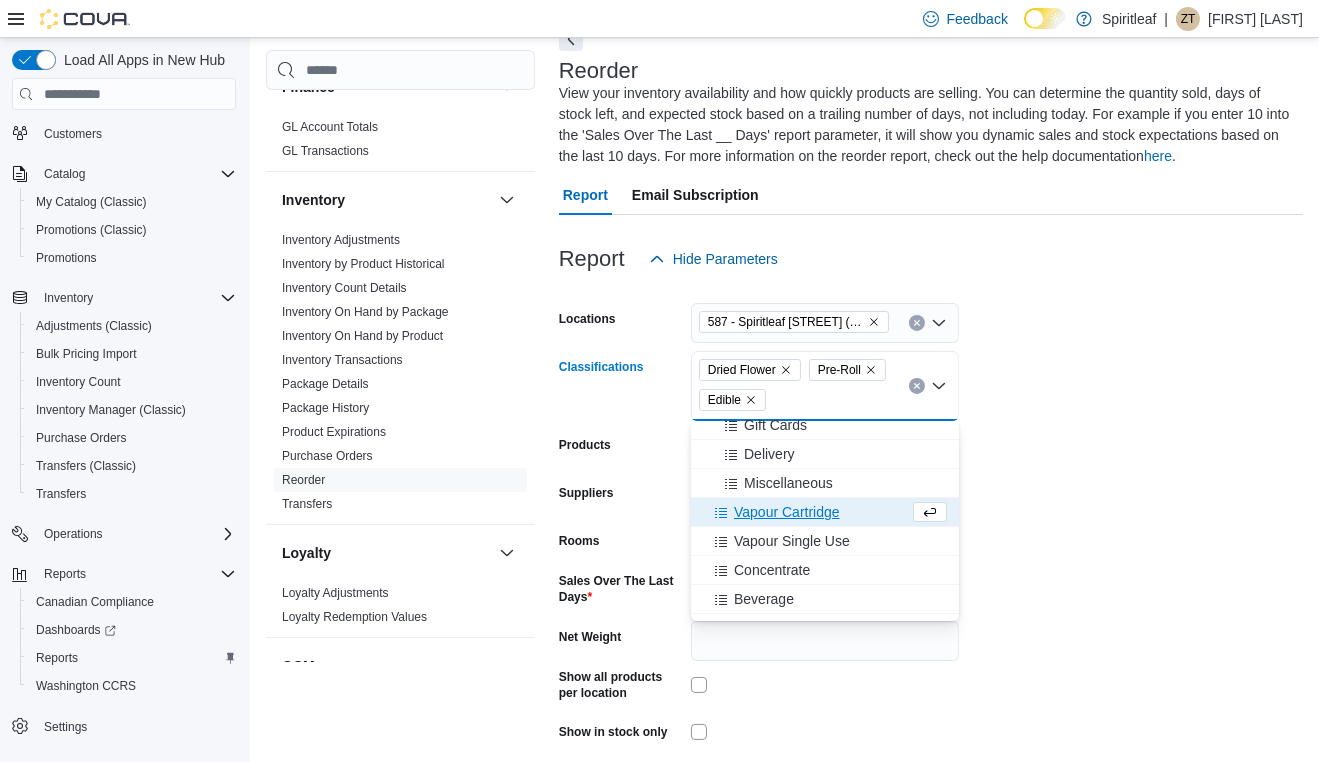 click on "Vapour Cartridge" at bounding box center (787, 512) 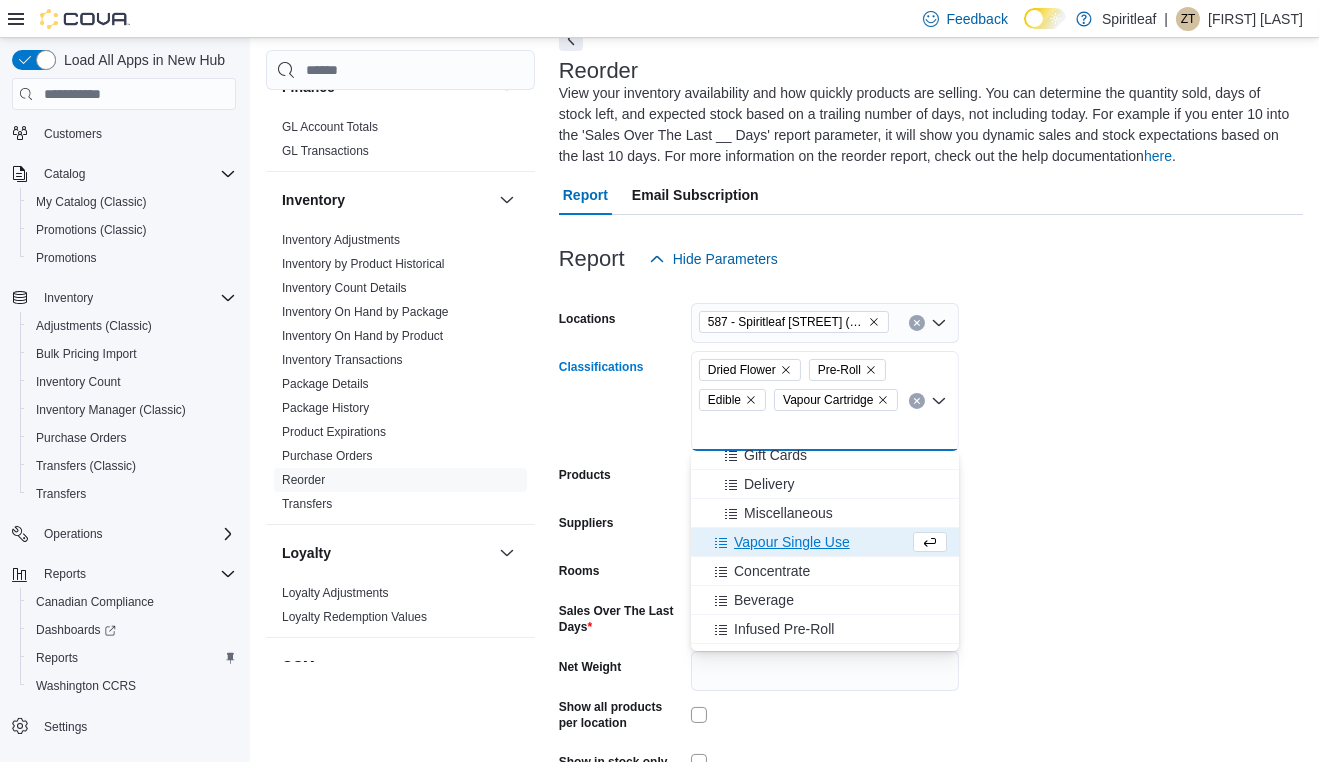 click on "Vapour Single Use" at bounding box center [792, 542] 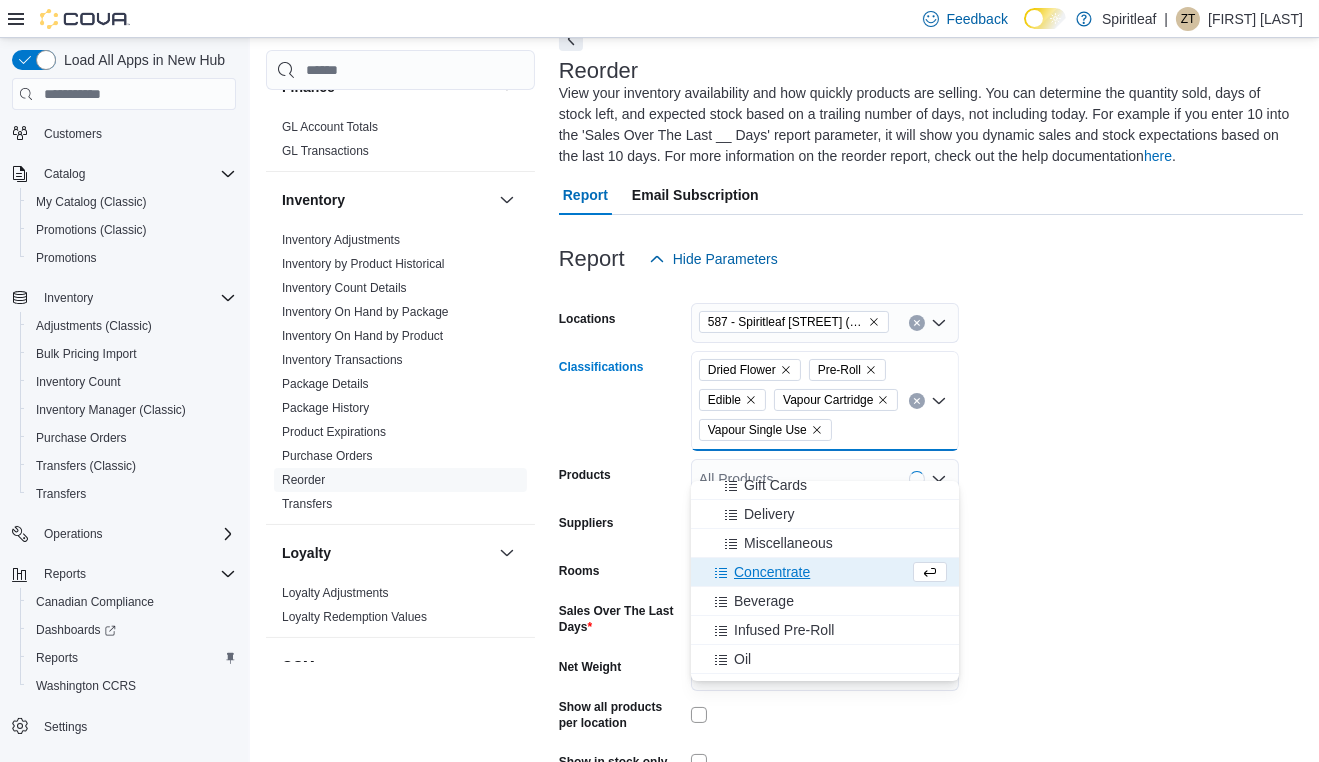 click on "Concentrate" at bounding box center (772, 572) 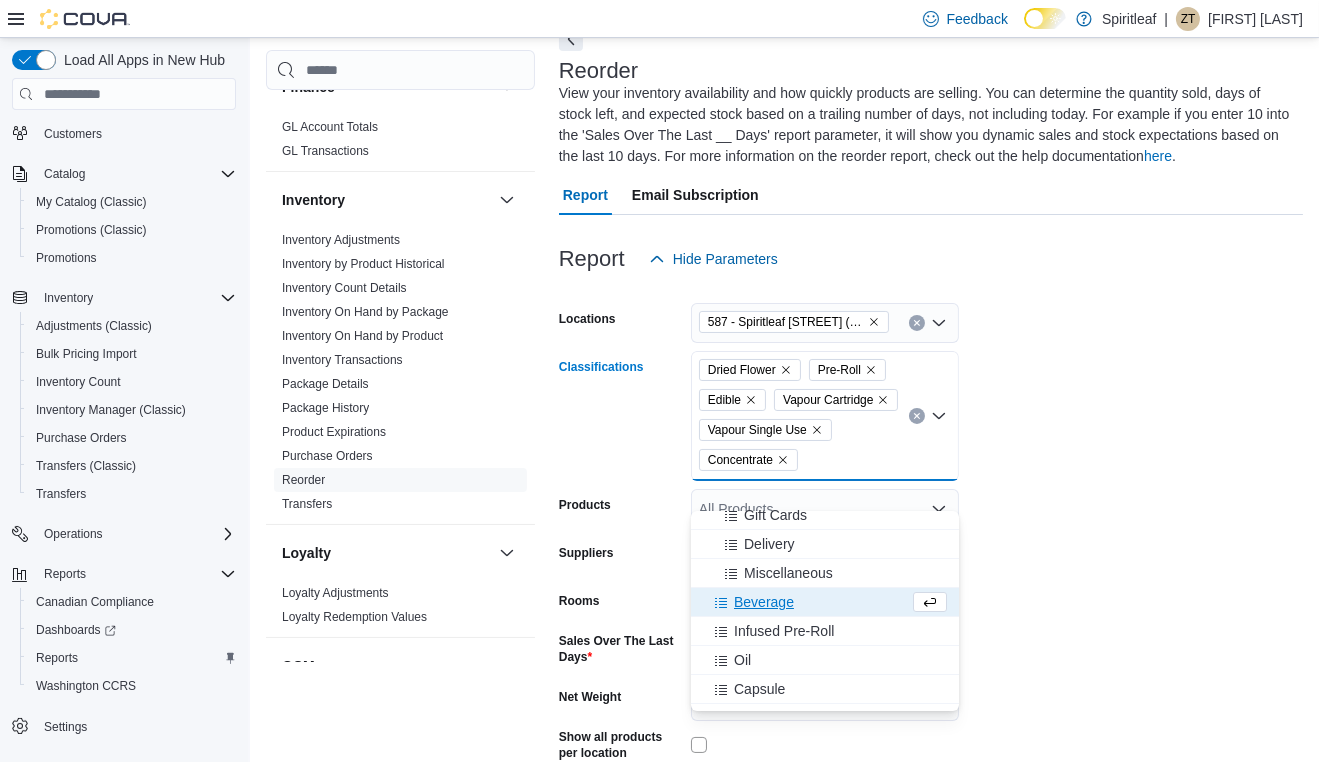 click on "Beverage" at bounding box center (764, 602) 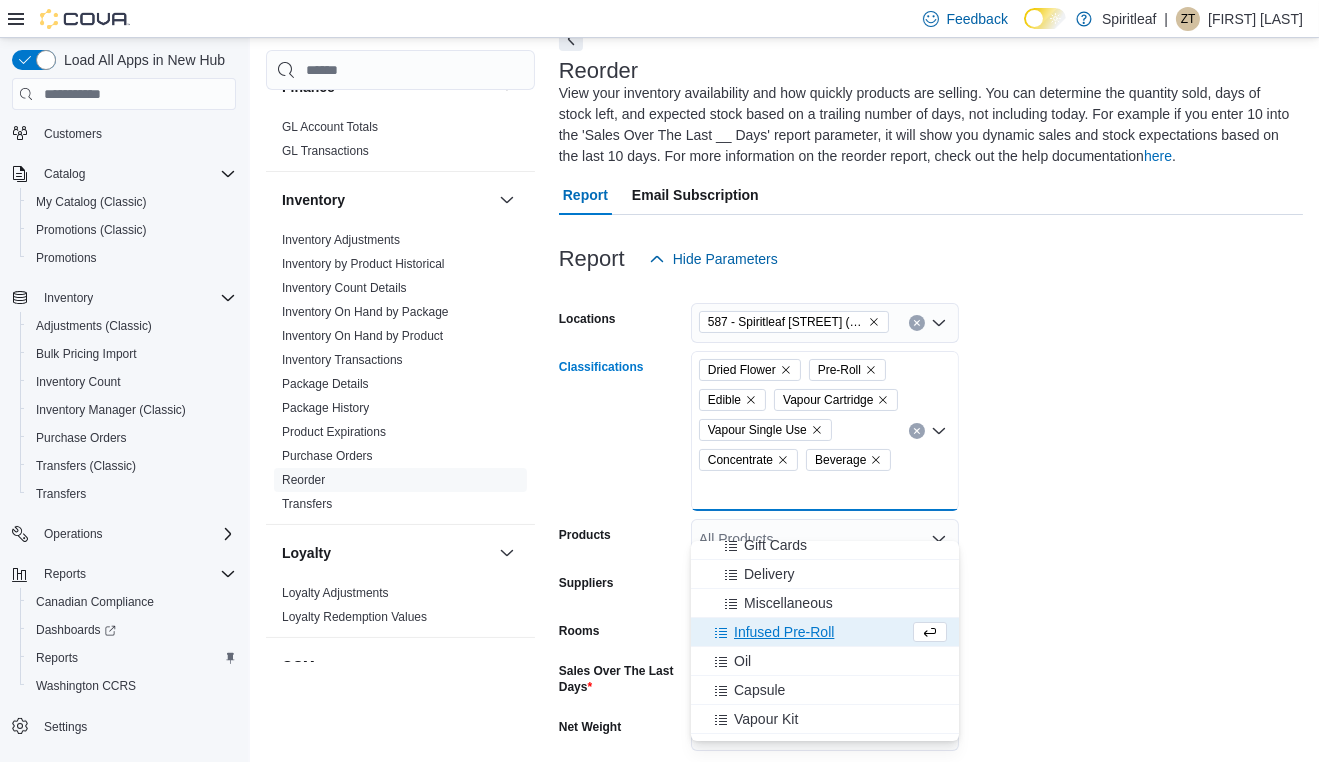 click on "Infused Pre-Roll" at bounding box center (784, 632) 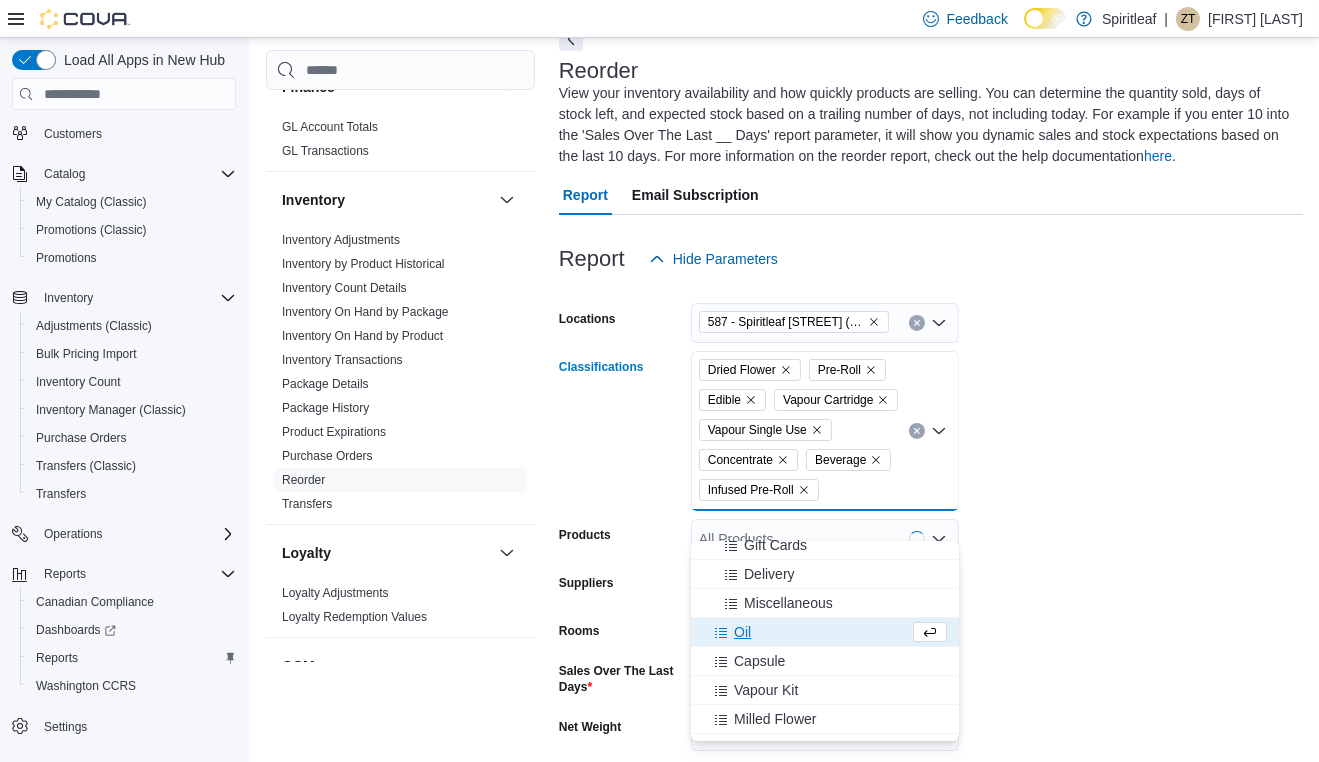 click on "Oil" at bounding box center [806, 632] 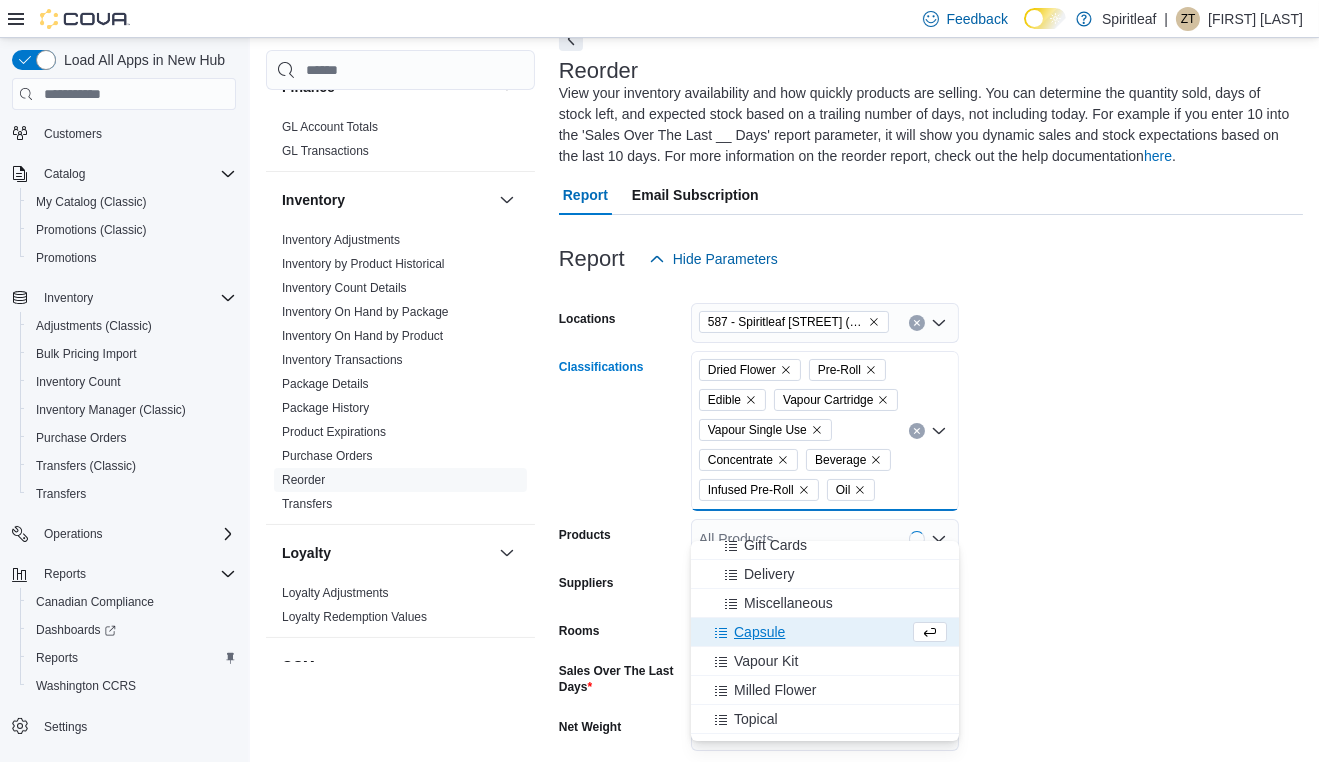 click on "Capsule" at bounding box center (759, 632) 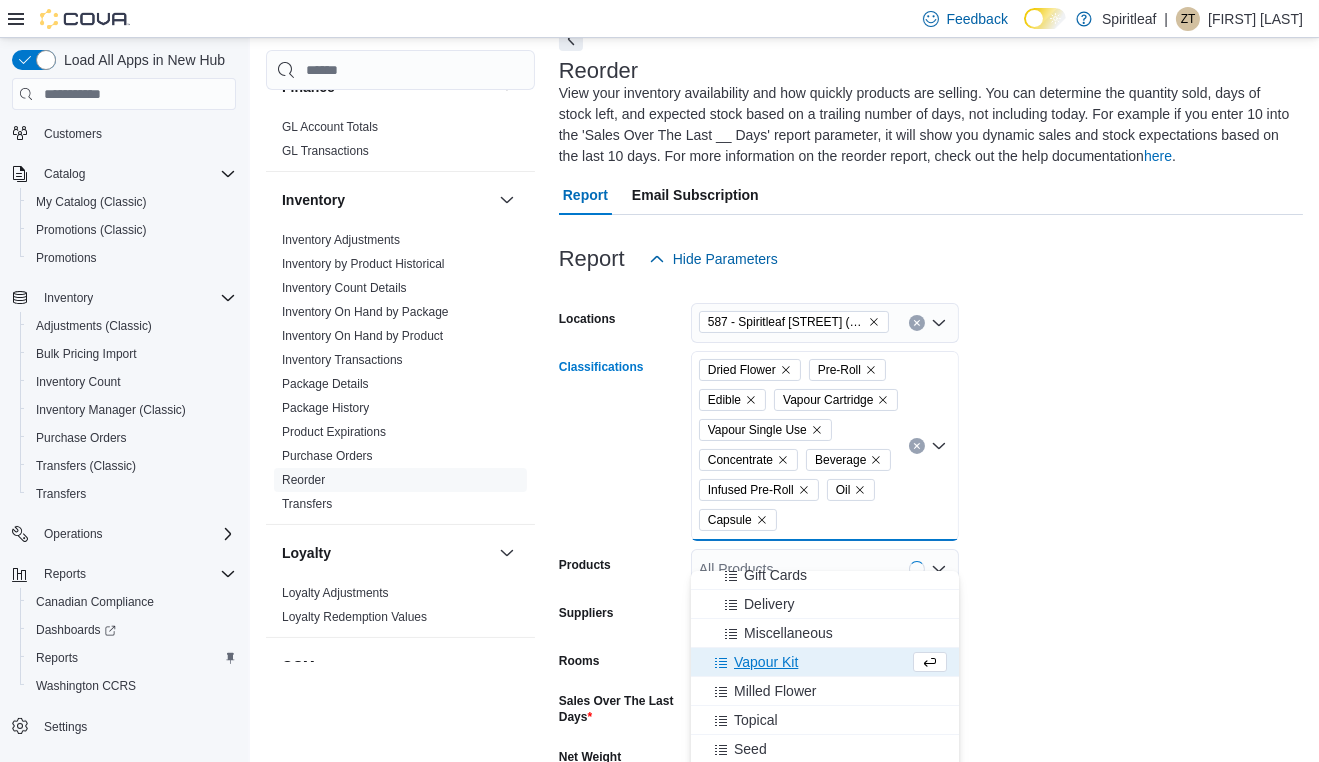 click on "Vapour Kit" at bounding box center (766, 662) 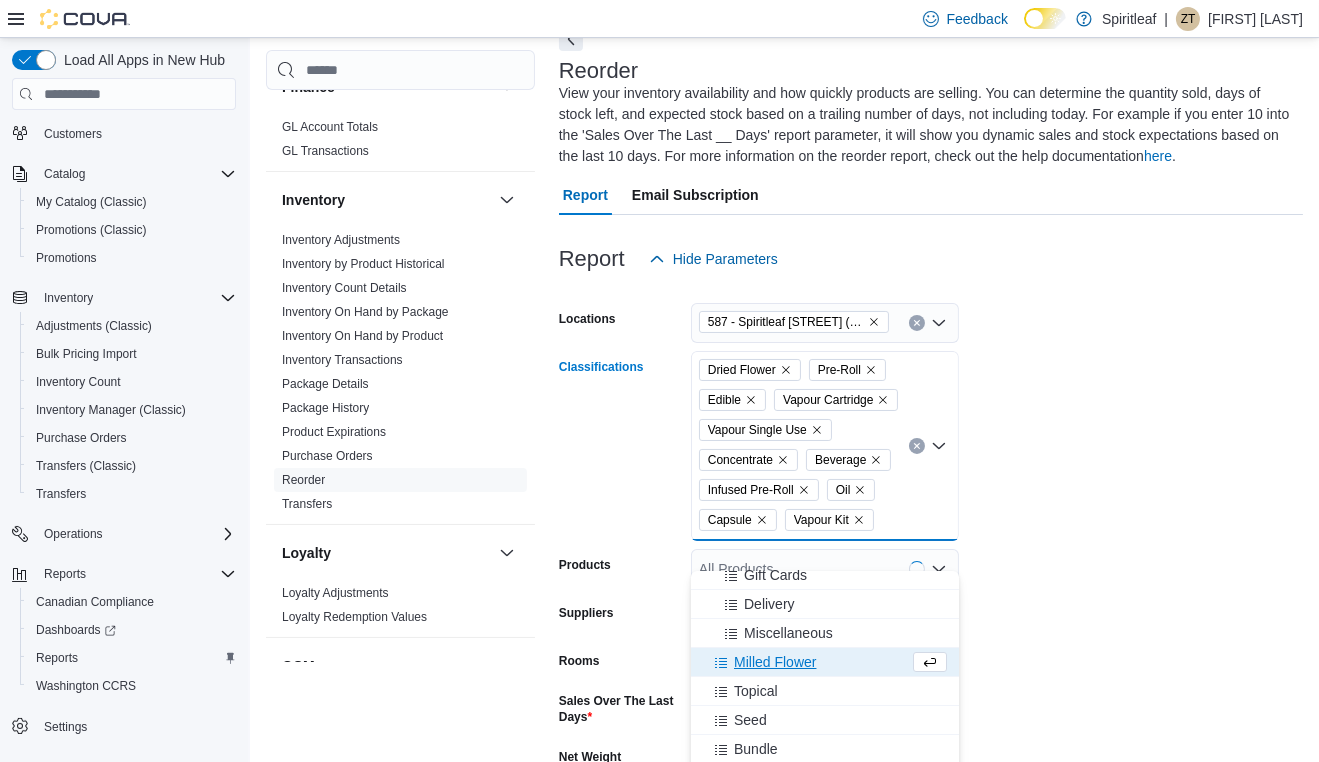 click on "Milled Flower" at bounding box center (775, 662) 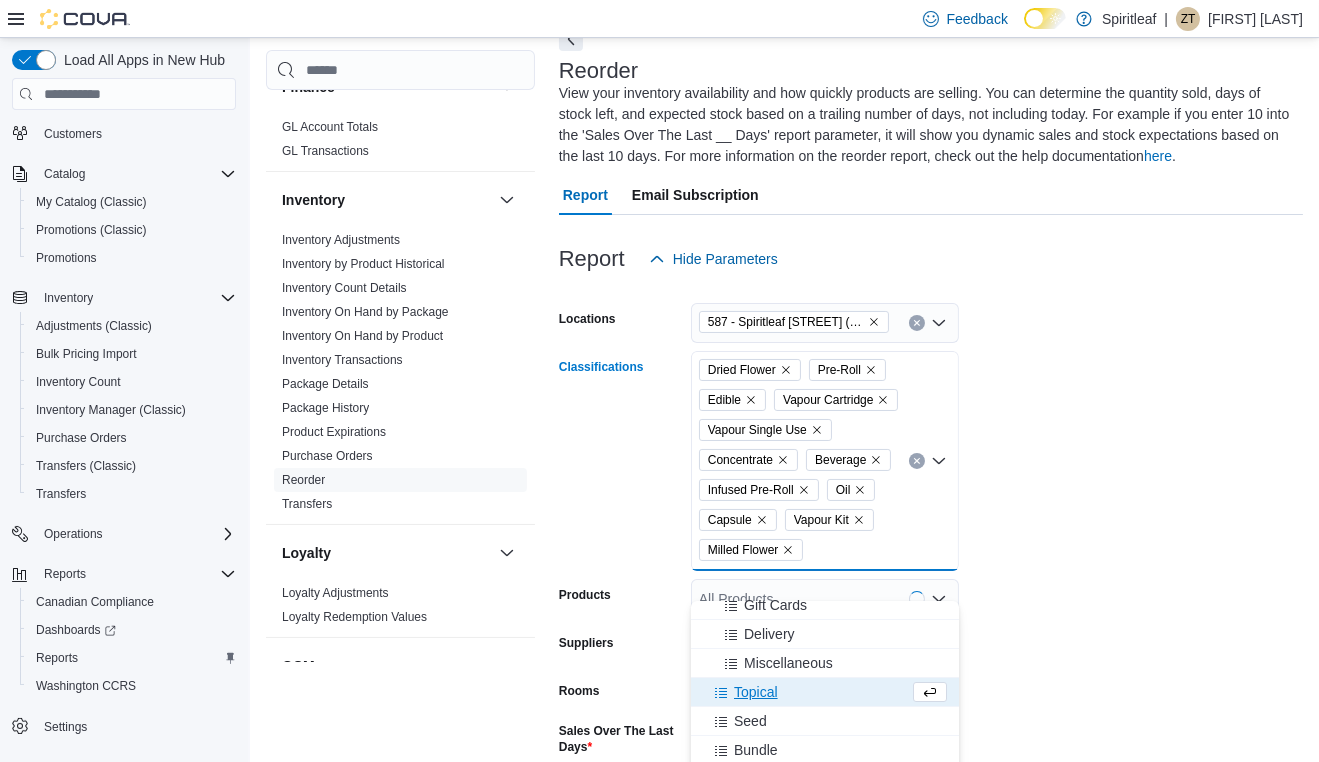 click on "Topical" at bounding box center [806, 692] 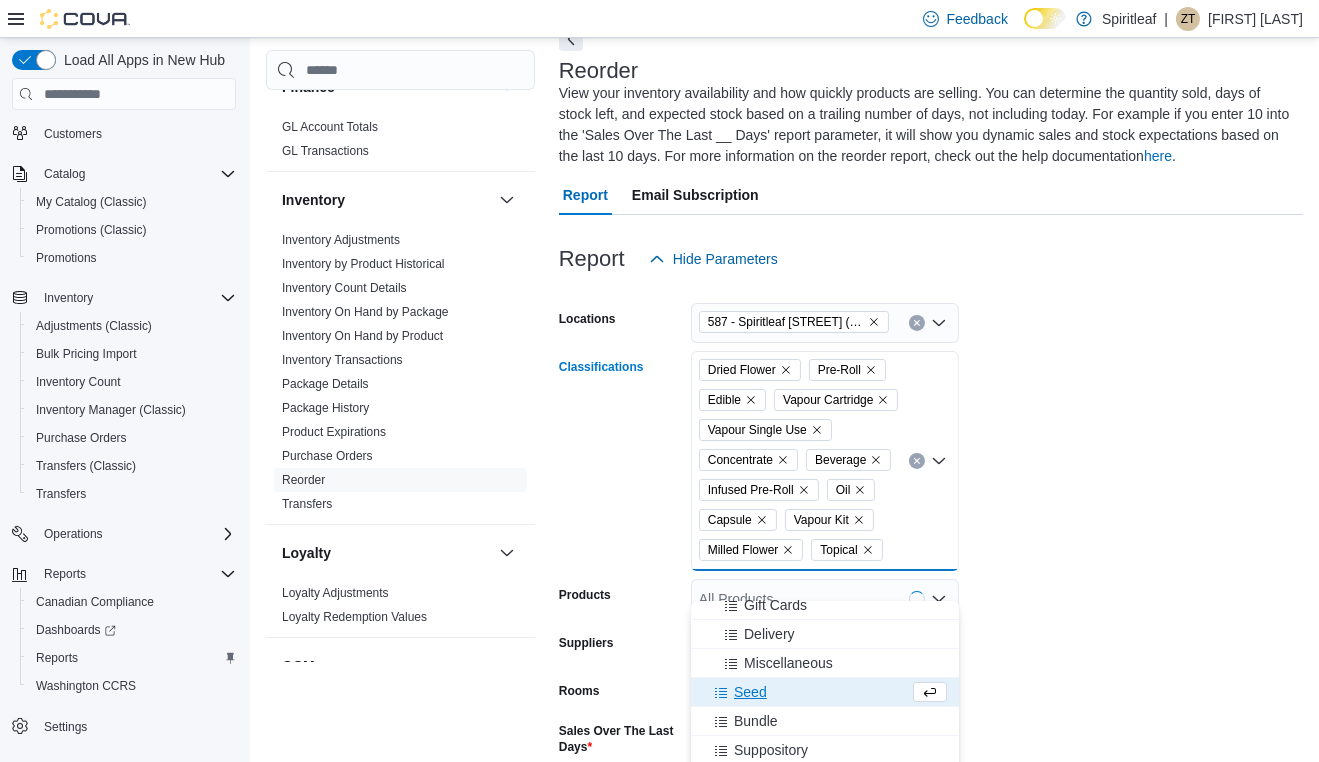click on "Locations 587 - Spiritleaf [STREET] ([CITY]) Classifications Dried Flower Pre-Roll Edible Vapour Cartridge Vapour Single Use Concentrate Beverage Infused Pre-Roll Oil Capsule Vapour Kit Milled Flower Topical Combo box. Selected. Dried Flower, Pre-Roll, Edible, Vapour Cartridge, Vapour Single Use, Concentrate, Beverage, Infused Pre-Roll, Oil, Capsule, Vapour Kit, Milled Flower, Topical. Press Backspace to delete Topical. Combo box input. All Classifications. Type some text or, to display a list of choices, press Down Arrow. To exit the list of choices, press Escape. Products All Products Suppliers All Suppliers Rooms All Rooms Sales Over The Last Days * Net Weight Show all products per location Show in stock only Export  Run Report" at bounding box center [931, 616] 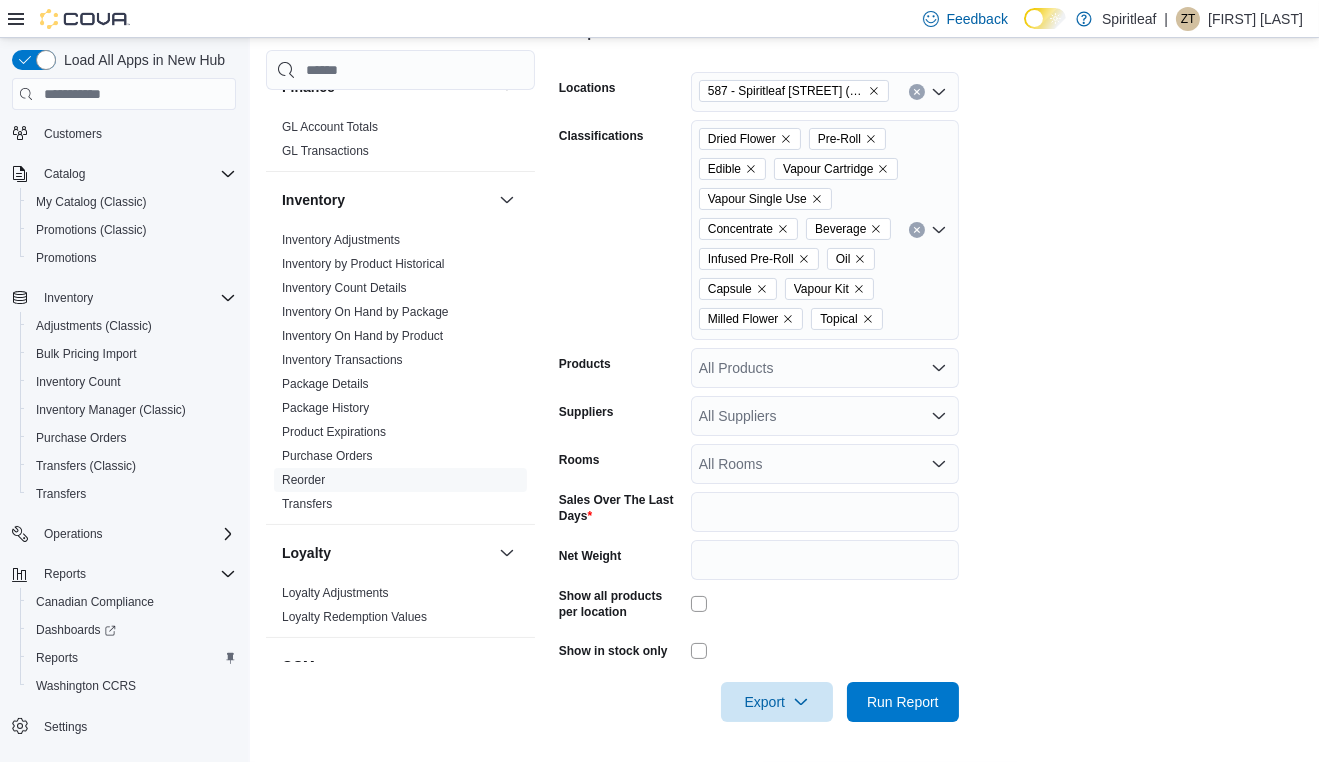 scroll, scrollTop: 368, scrollLeft: 0, axis: vertical 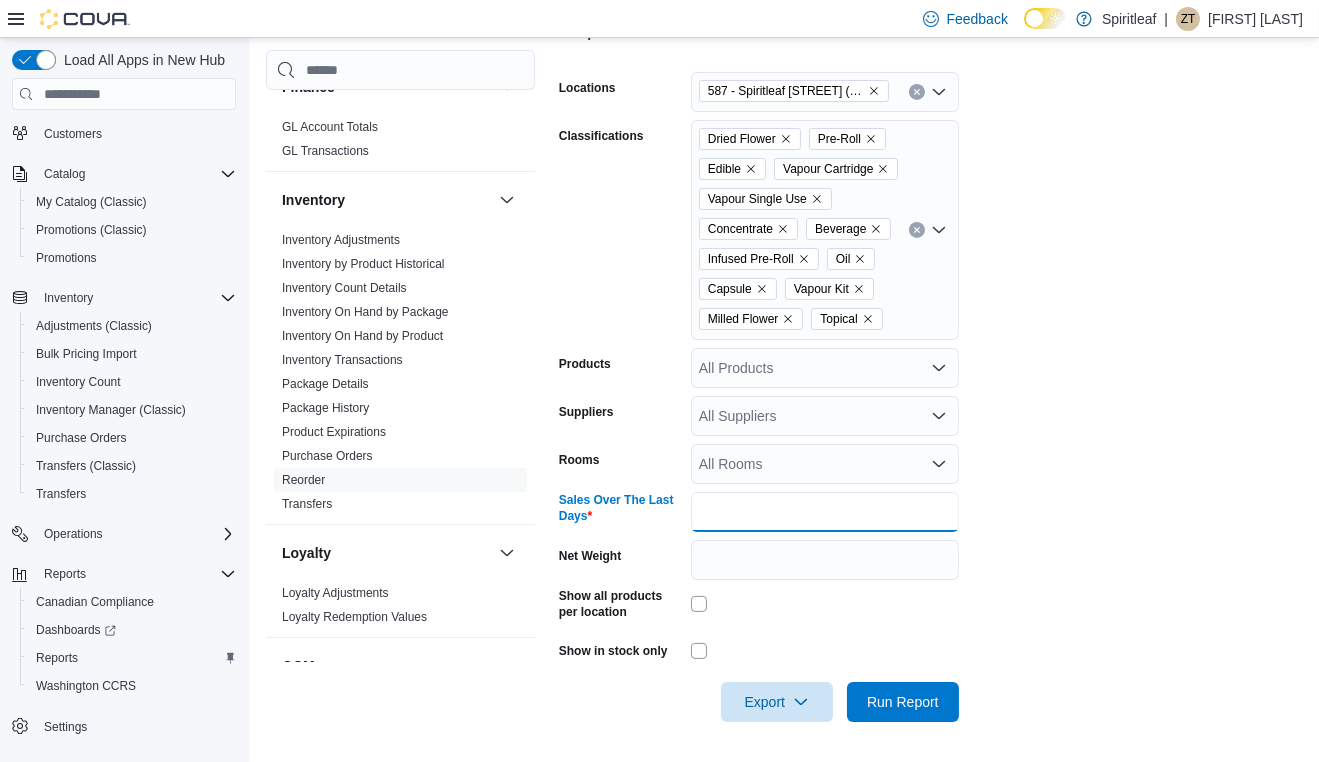 drag, startPoint x: 768, startPoint y: 514, endPoint x: 752, endPoint y: 516, distance: 16.124516 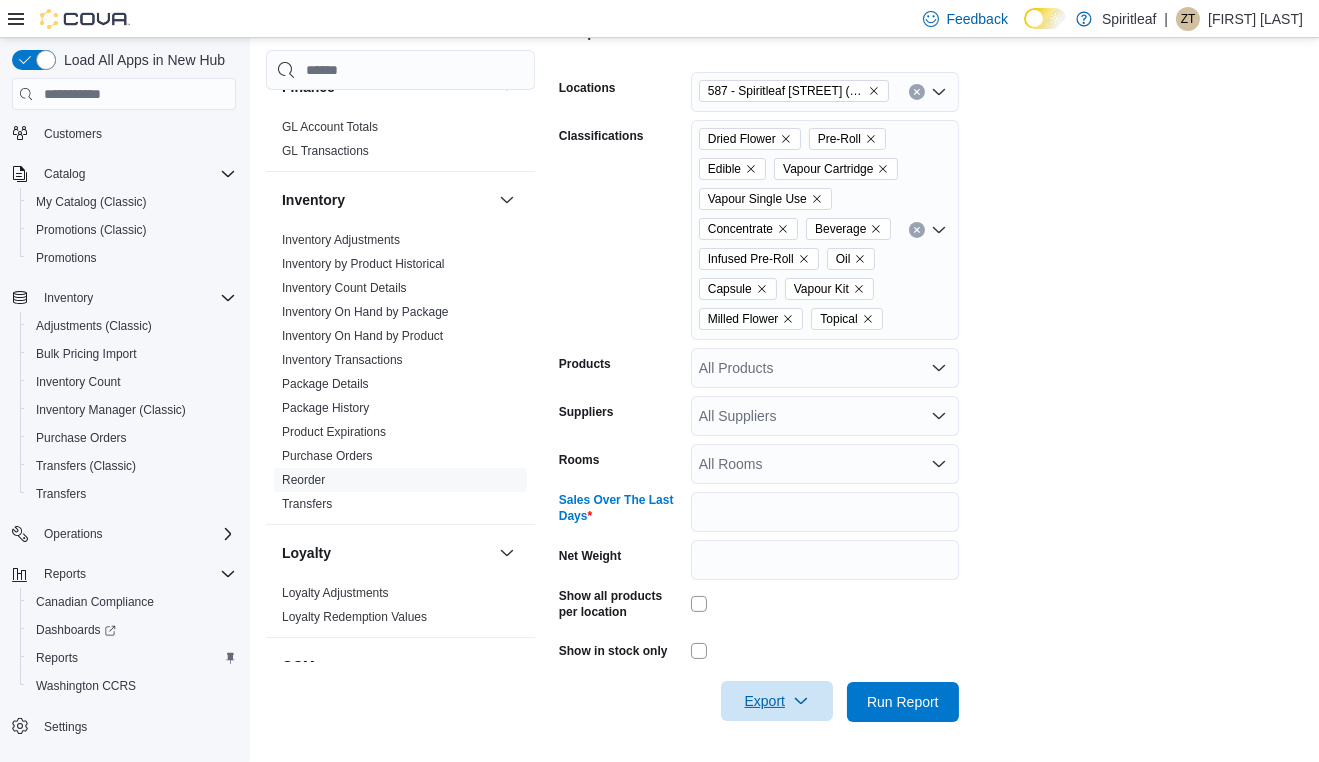 click on "Export" at bounding box center [777, 701] 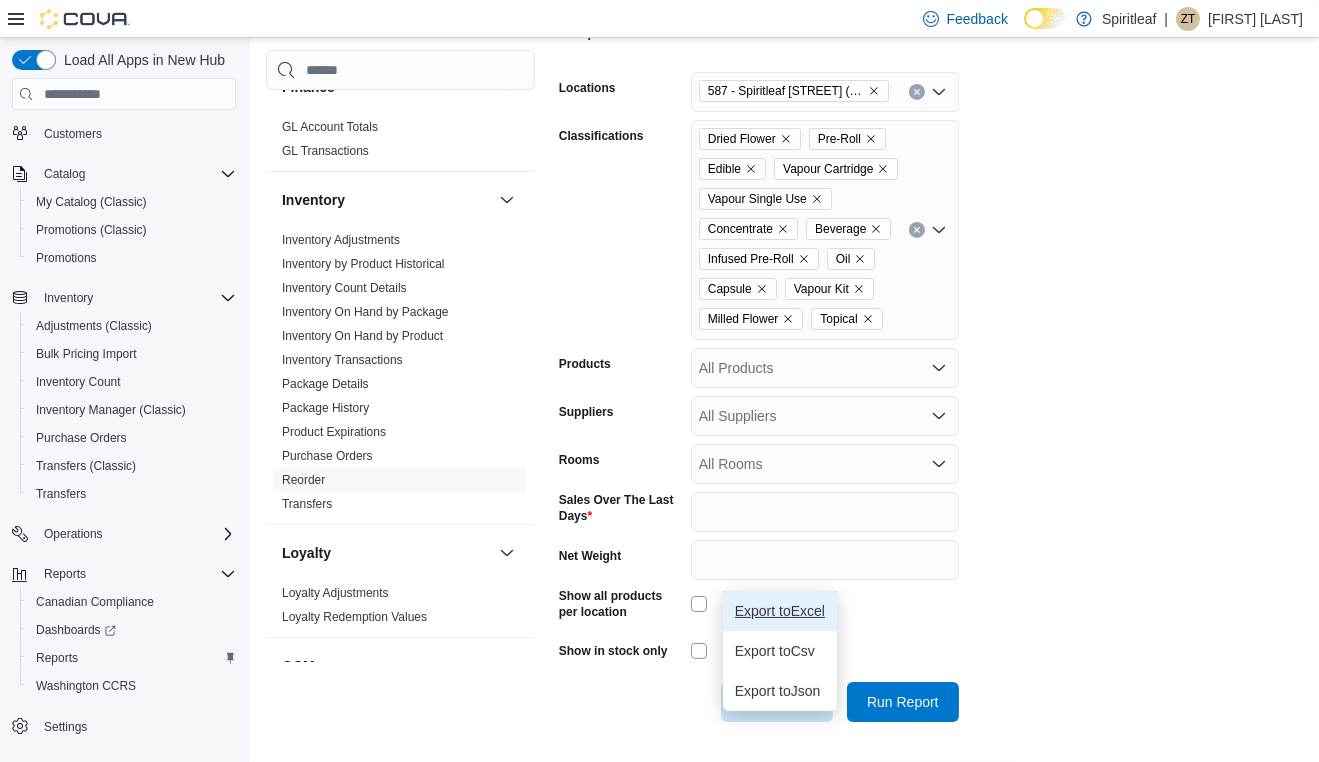 click on "Export to  Excel" at bounding box center [780, 611] 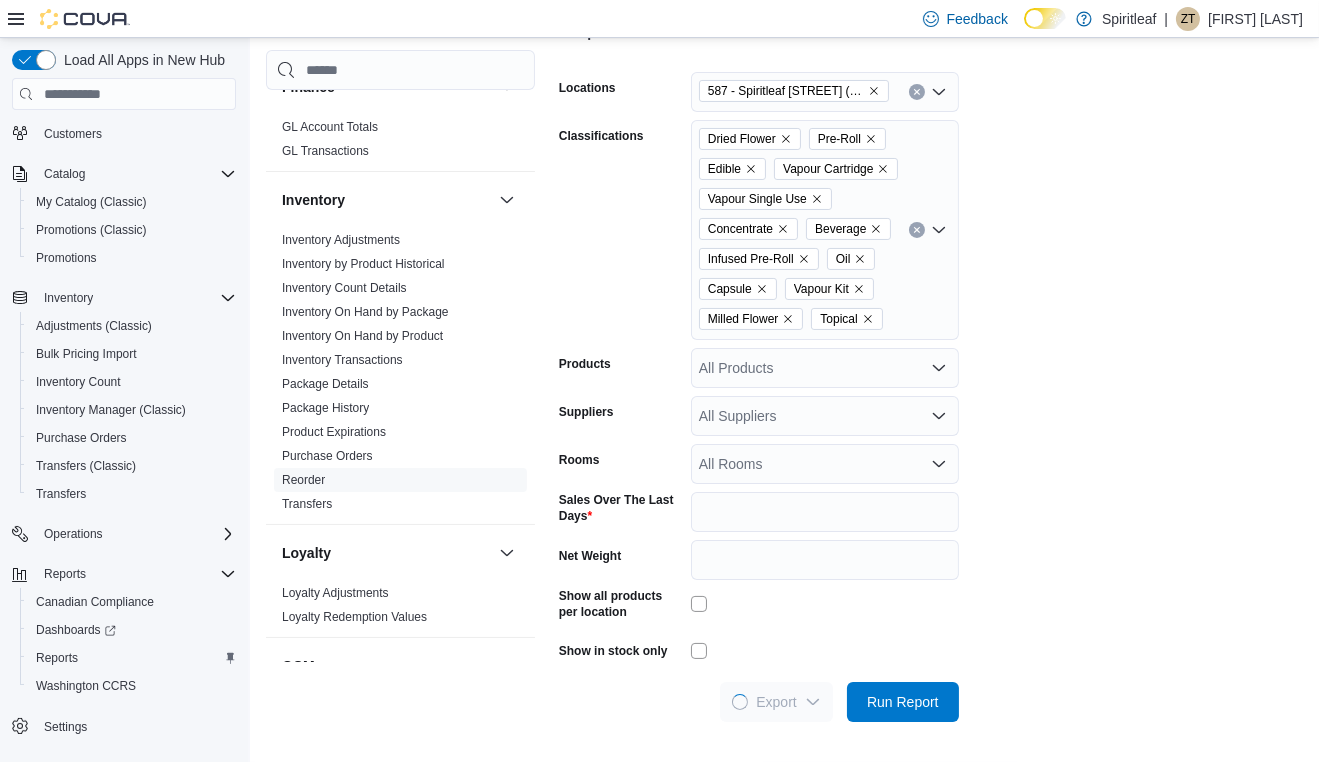 click on "Locations 587 - Spiritleaf [STREET] ([CITY]) Classifications Dried Flower Pre-Roll Edible Vapour Cartridge Vapour Single Use Concentrate Beverage Infused Pre-Roll Oil Capsule Vapour Kit Milled Flower Topical Products All Products Suppliers All Suppliers Rooms All Rooms Sales Over The Last Days * Net Weight Show all products per location Show in stock only Export  Run Report" at bounding box center (931, 385) 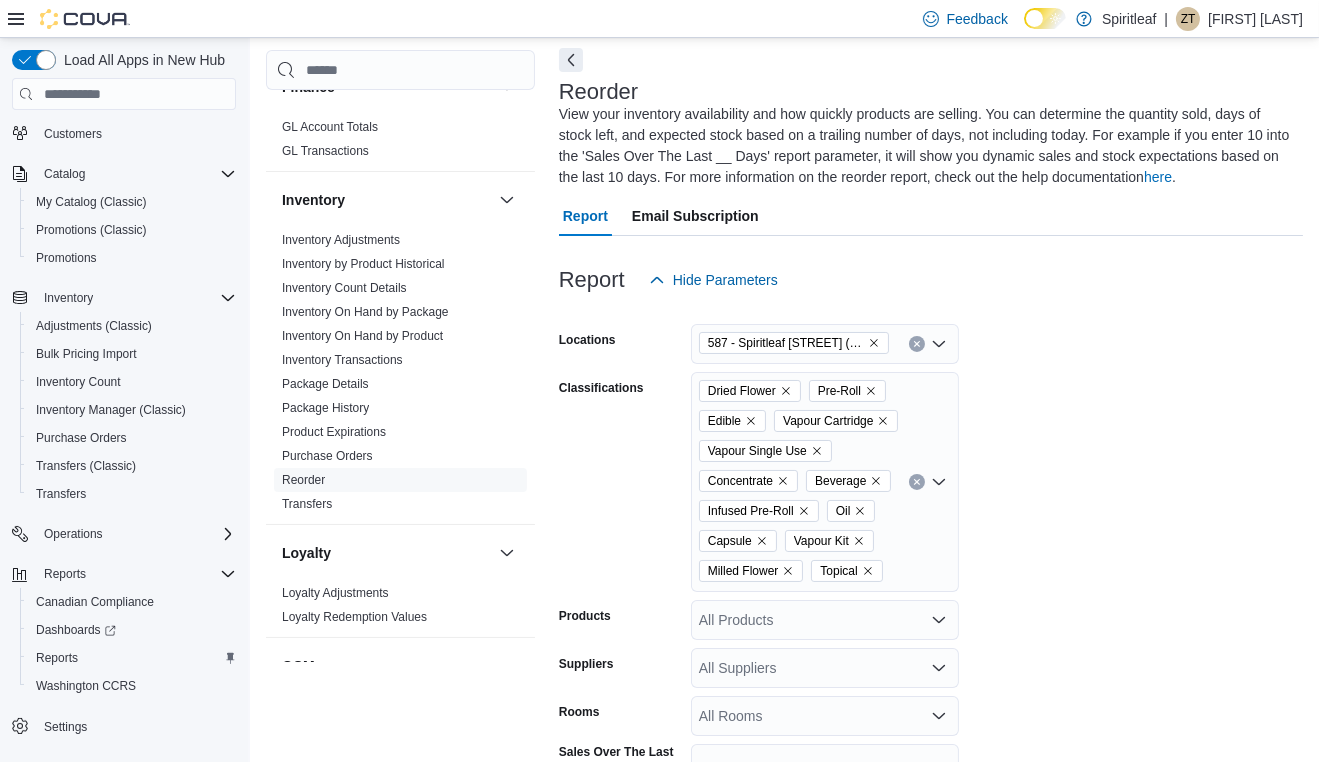 scroll, scrollTop: 0, scrollLeft: 0, axis: both 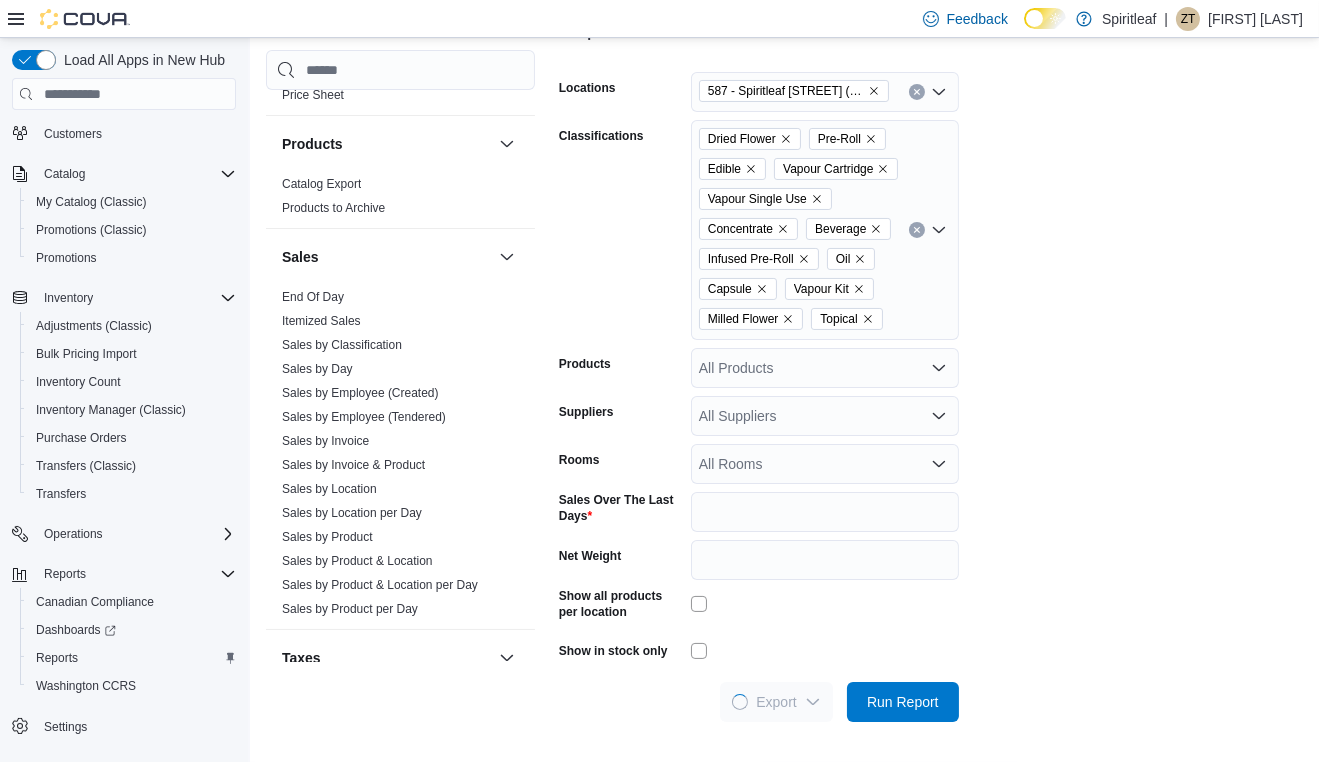 click at bounding box center [931, 674] 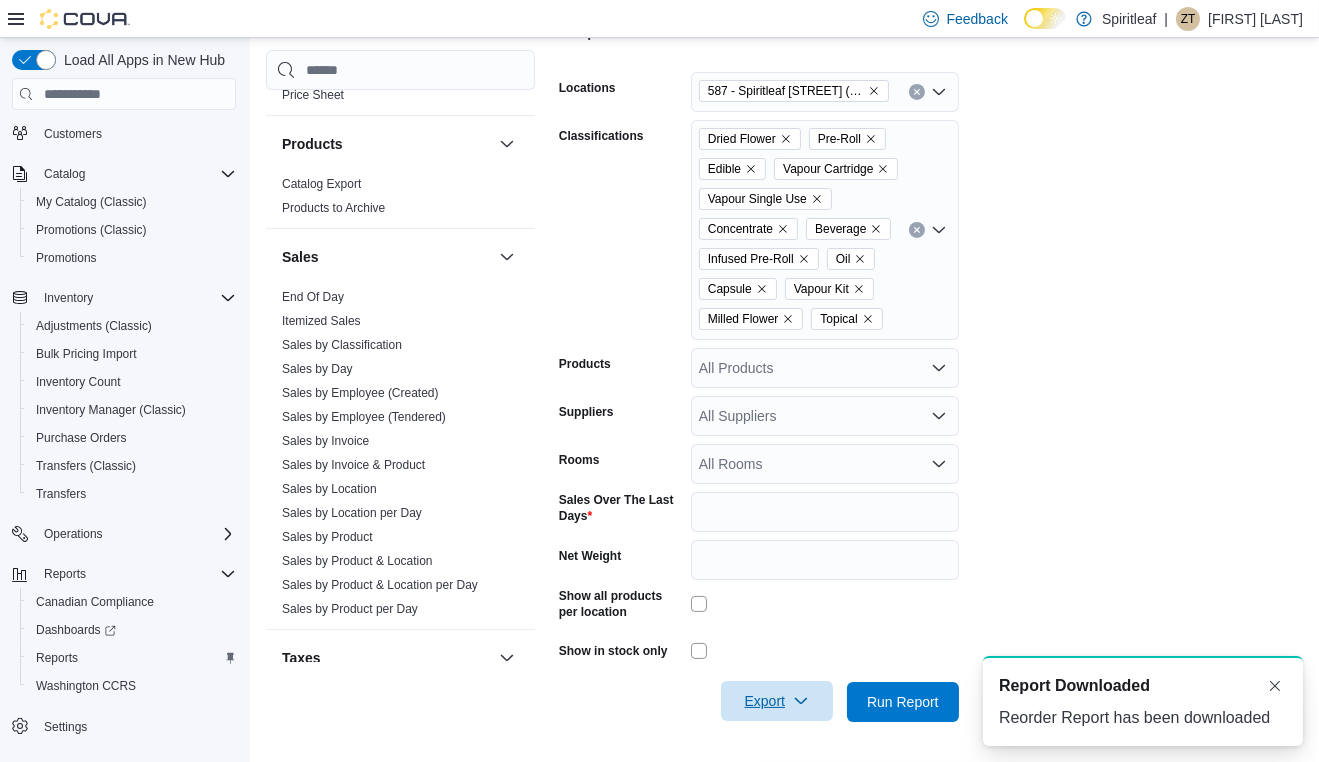 scroll, scrollTop: 0, scrollLeft: 0, axis: both 